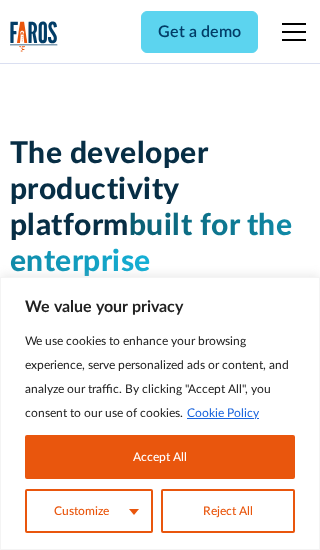 scroll, scrollTop: 0, scrollLeft: 0, axis: both 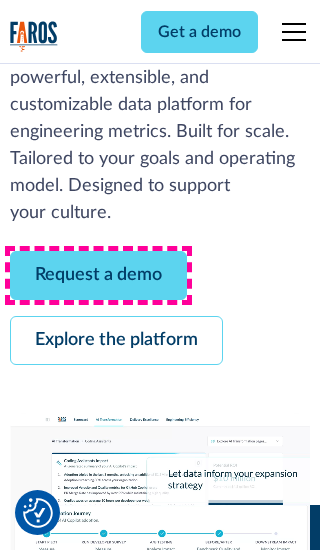 click on "Request a demo" at bounding box center (98, 275) 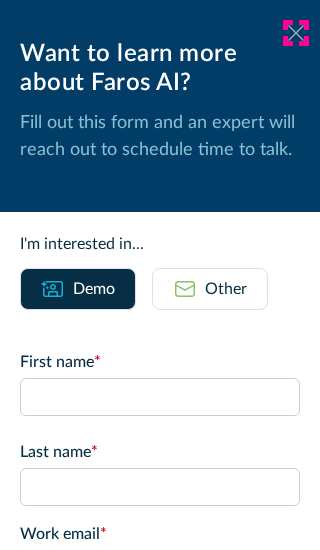 click 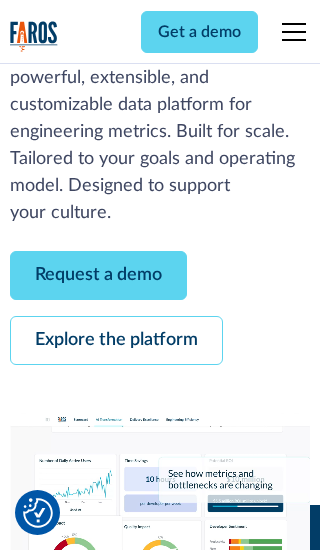 scroll, scrollTop: 366, scrollLeft: 0, axis: vertical 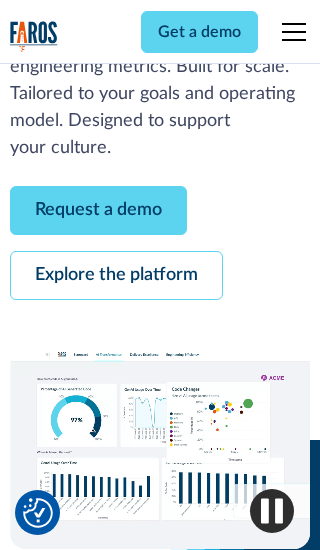 click on "Explore the platform" at bounding box center (116, 275) 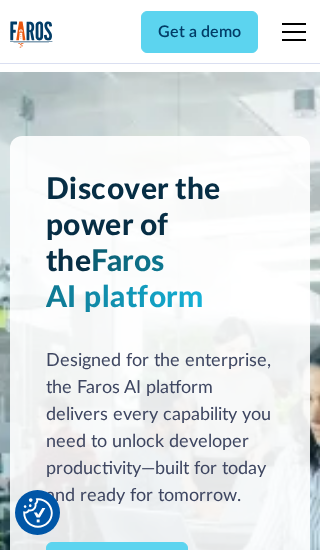 scroll, scrollTop: 0, scrollLeft: 0, axis: both 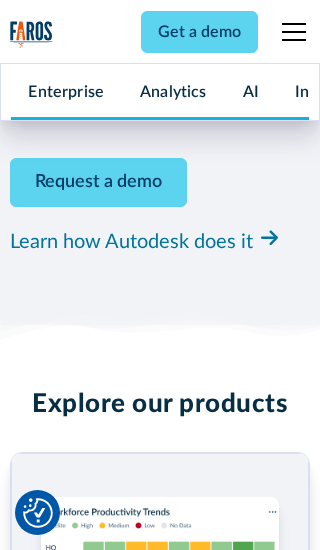 click on "Pricing" at bounding box center [34, 2462] 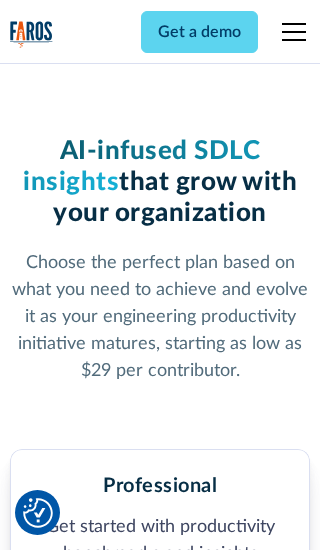 scroll, scrollTop: 0, scrollLeft: 0, axis: both 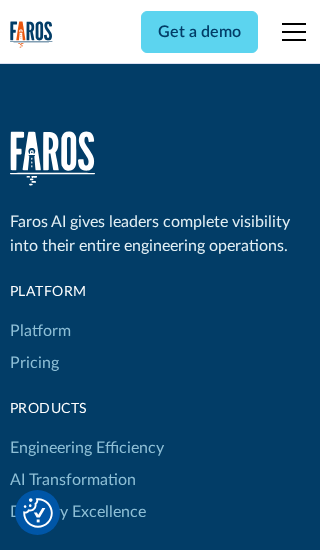 click on "Platform" at bounding box center (40, 331) 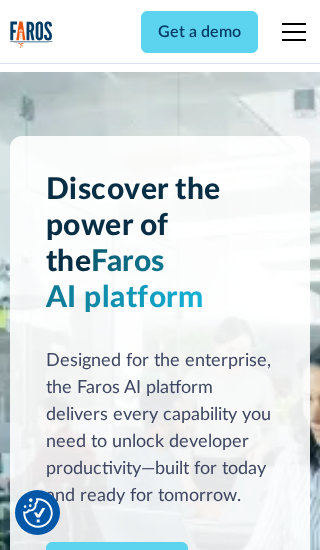 scroll, scrollTop: 0, scrollLeft: 0, axis: both 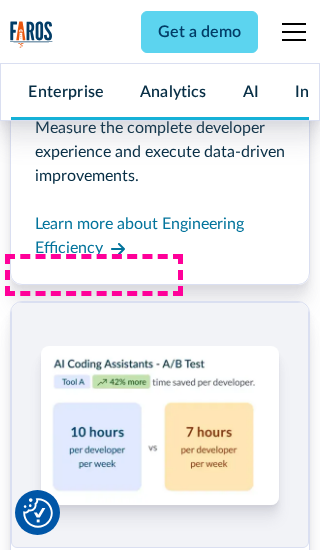 click on "Coding Assistant Impact" at bounding box center (95, 2431) 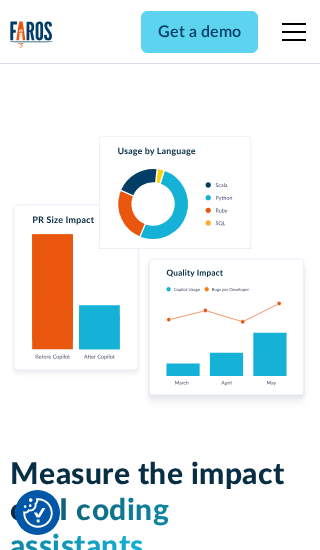 scroll, scrollTop: 0, scrollLeft: 0, axis: both 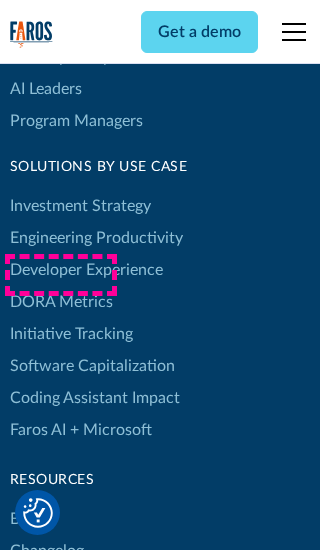 click on "DORA Metrics" at bounding box center [61, 302] 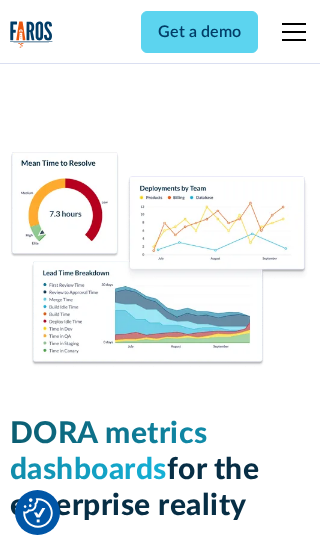 scroll, scrollTop: 0, scrollLeft: 0, axis: both 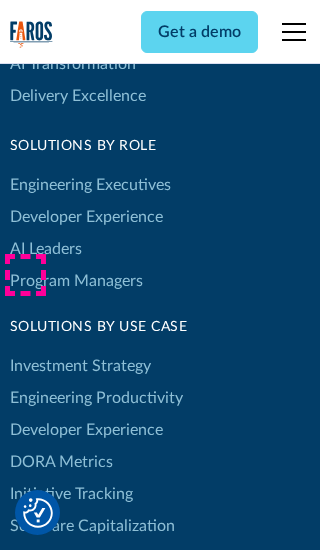 click on "Blog" at bounding box center (25, 679) 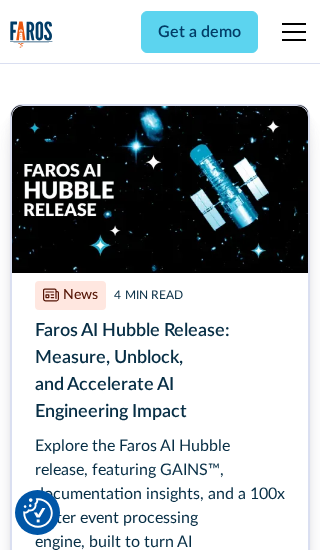 scroll, scrollTop: 0, scrollLeft: 0, axis: both 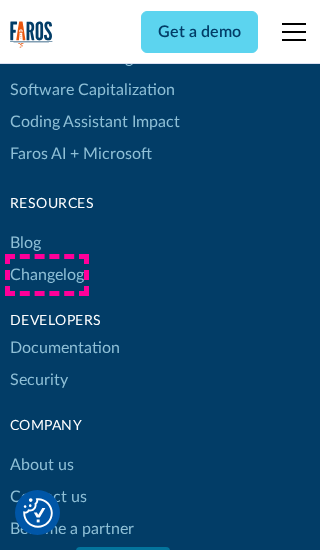 click on "Changelog" at bounding box center (47, 275) 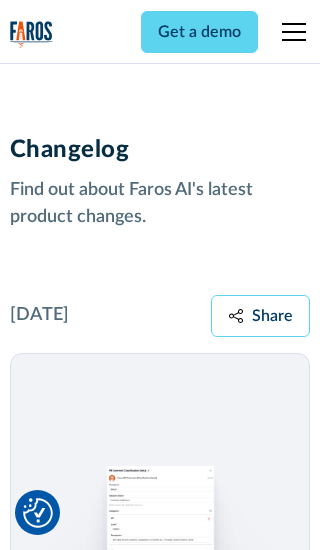 scroll, scrollTop: 0, scrollLeft: 0, axis: both 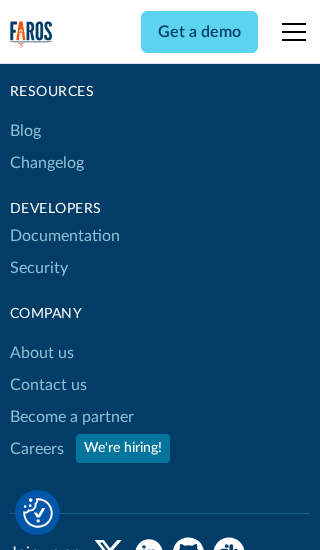 click on "About us" at bounding box center (42, 353) 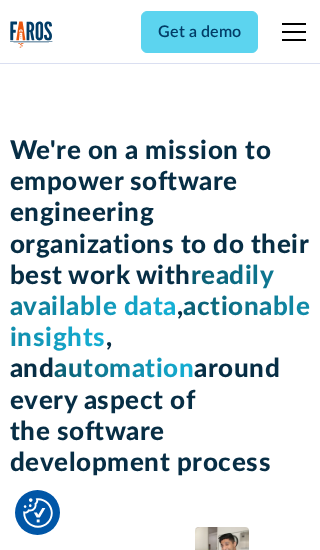 scroll, scrollTop: 0, scrollLeft: 0, axis: both 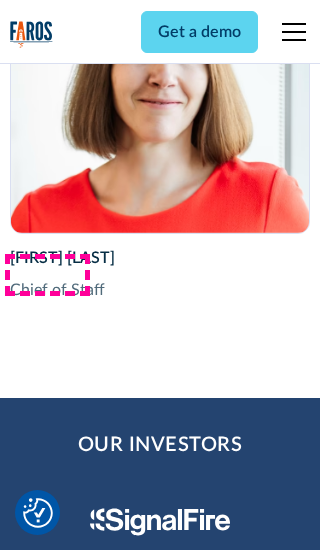 click on "Contact us" at bounding box center (48, 2829) 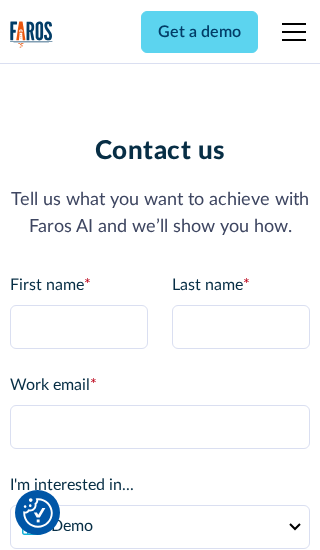 scroll, scrollTop: 0, scrollLeft: 0, axis: both 